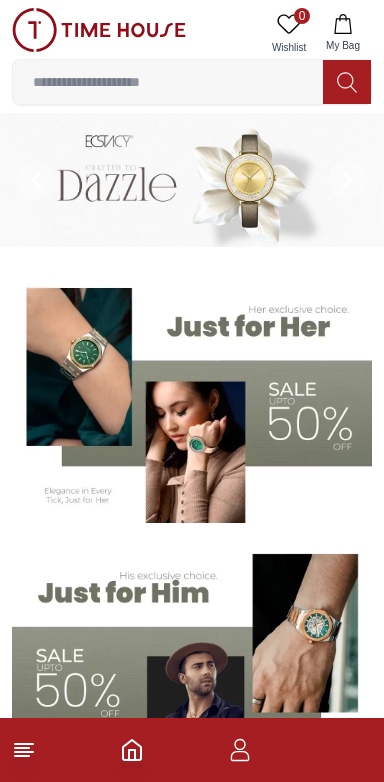 scroll, scrollTop: 0, scrollLeft: 0, axis: both 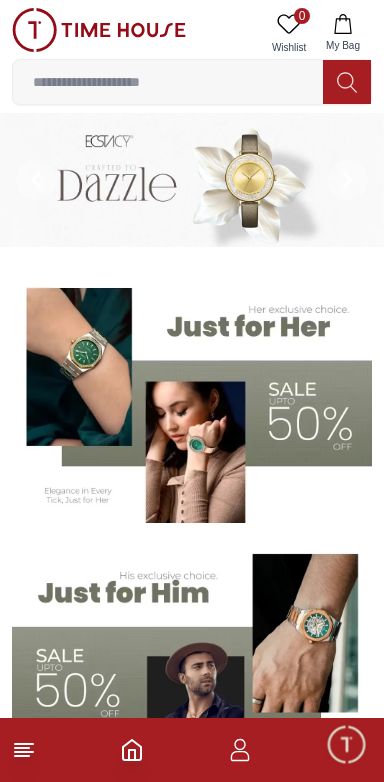 click 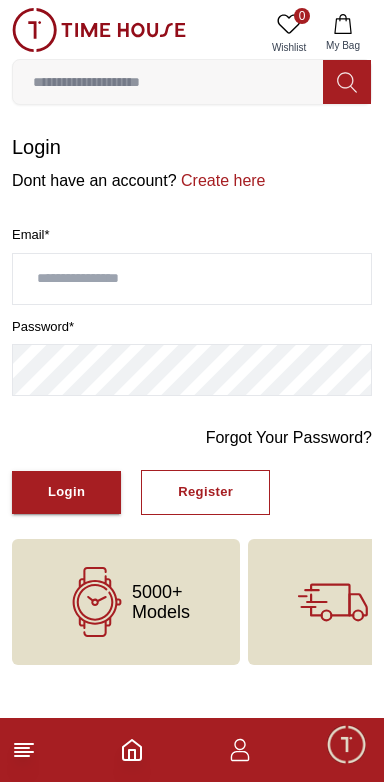 click at bounding box center (192, 279) 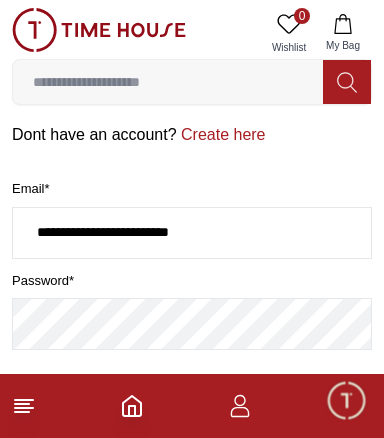 scroll, scrollTop: 48, scrollLeft: 0, axis: vertical 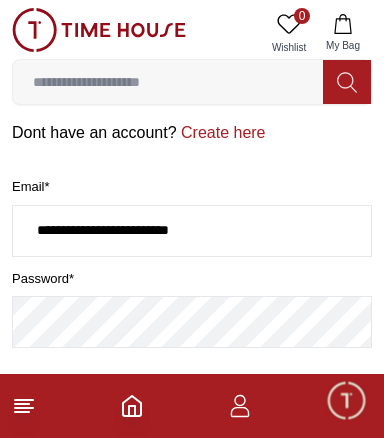 type on "**********" 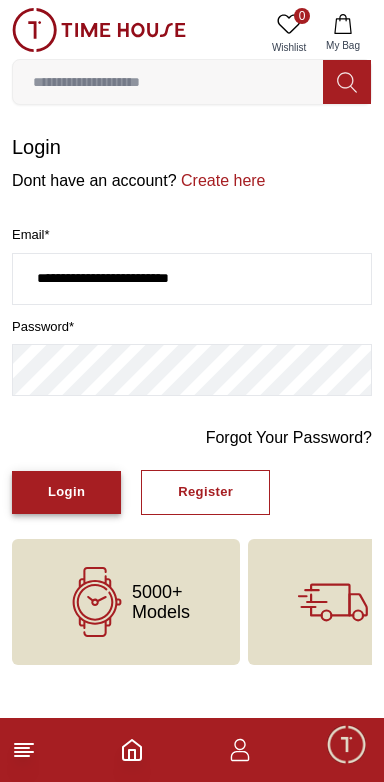 click on "Login" at bounding box center (66, 492) 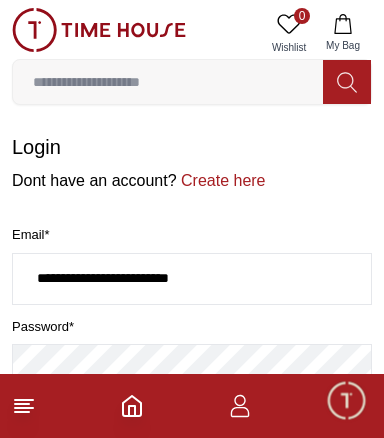 click on "Login" at bounding box center [66, 534] 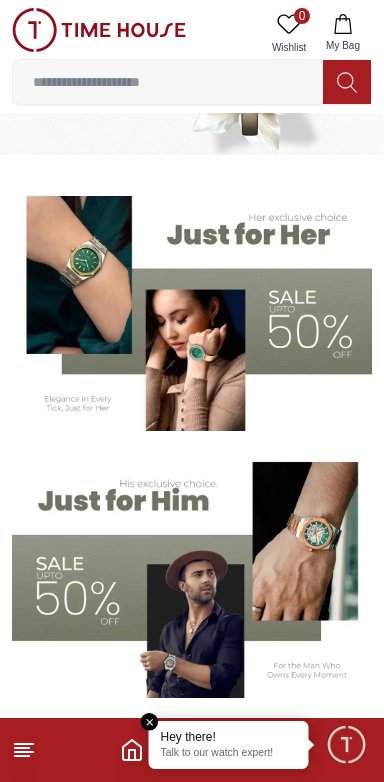 scroll, scrollTop: 0, scrollLeft: 0, axis: both 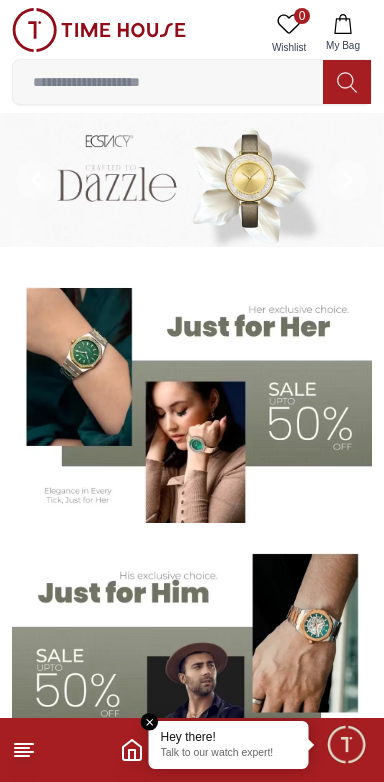 click 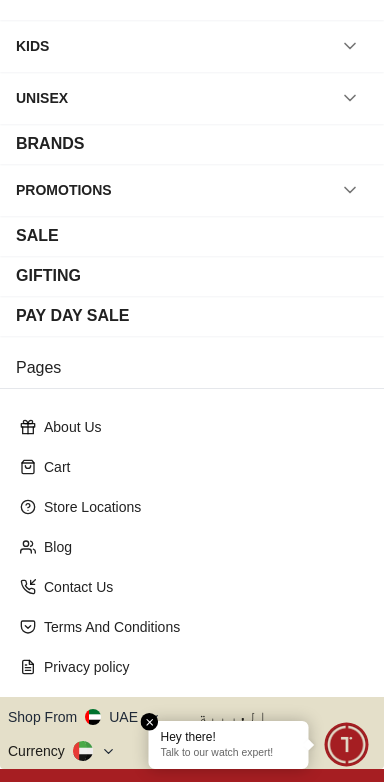 scroll, scrollTop: 0, scrollLeft: 0, axis: both 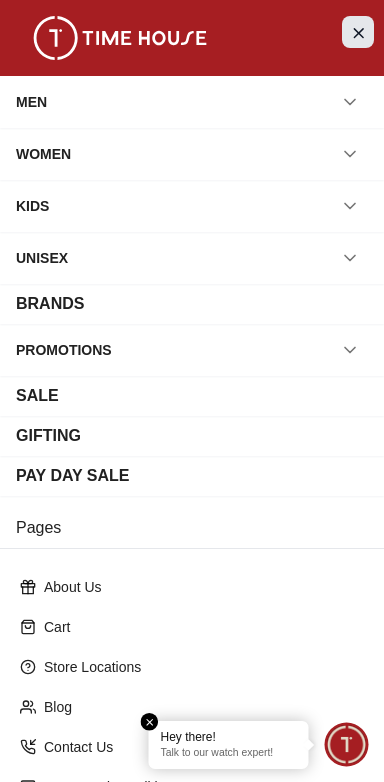 click 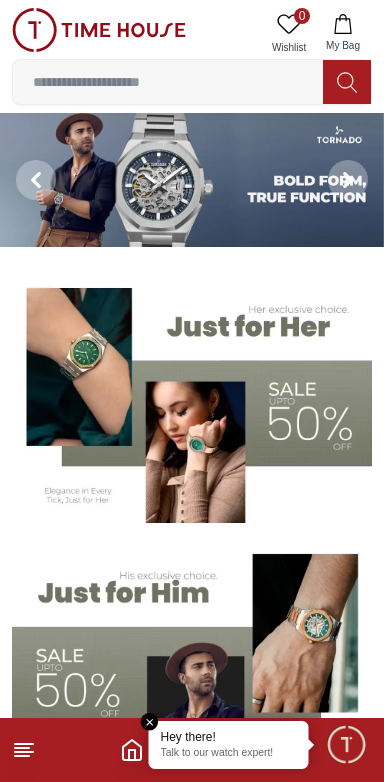 click at bounding box center [346, 744] 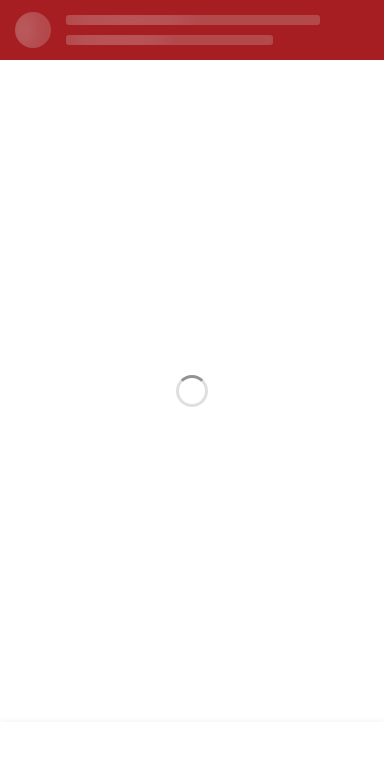 scroll, scrollTop: 0, scrollLeft: 0, axis: both 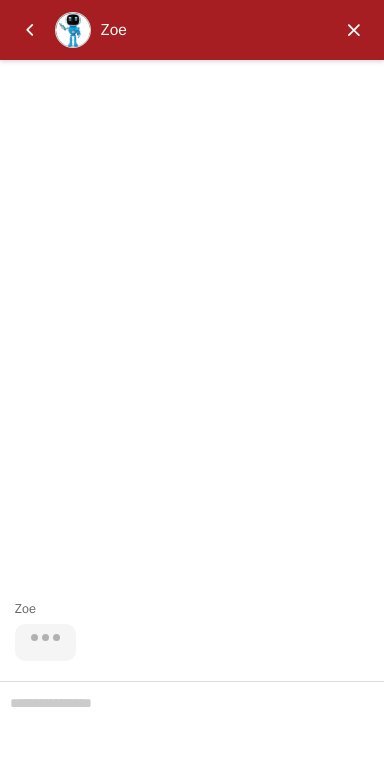 click at bounding box center (354, 30) 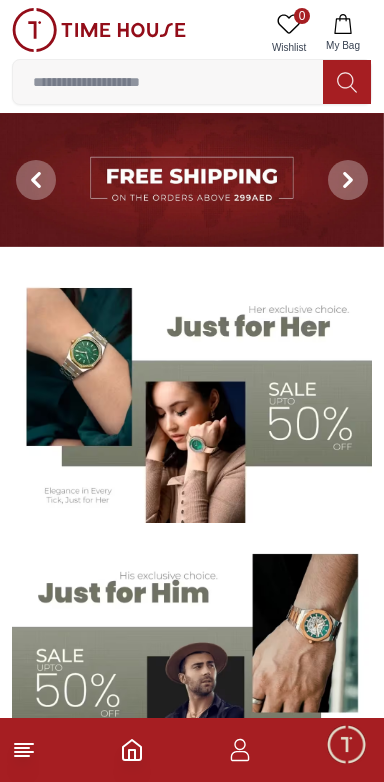 click 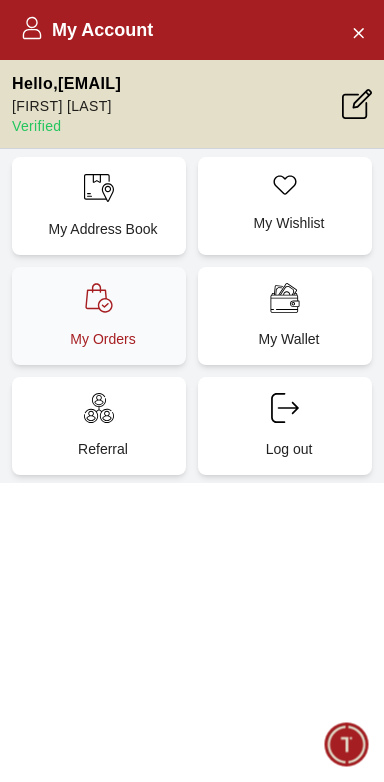 click on "My Orders" at bounding box center [103, 339] 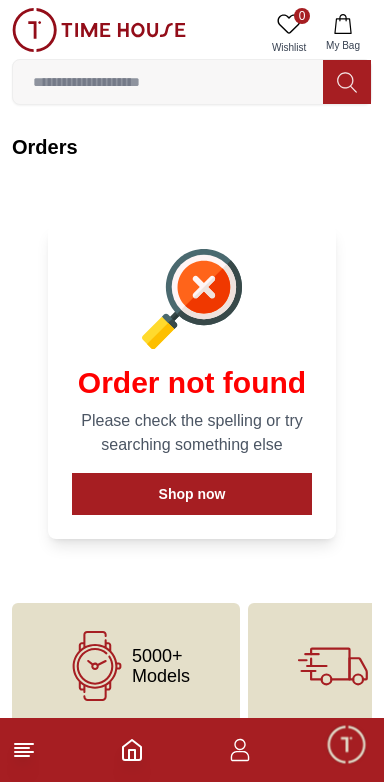 scroll, scrollTop: 11, scrollLeft: 0, axis: vertical 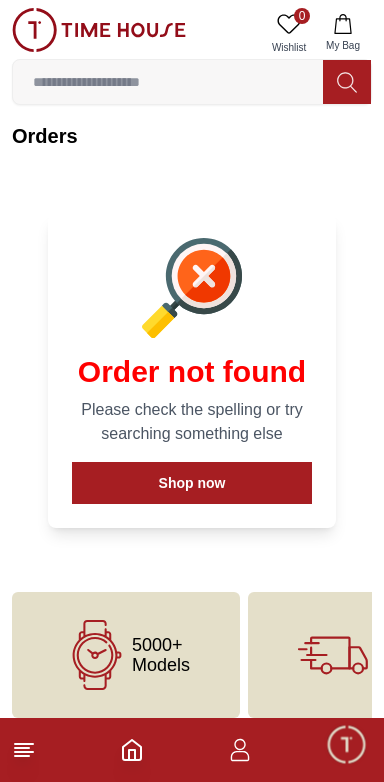 click 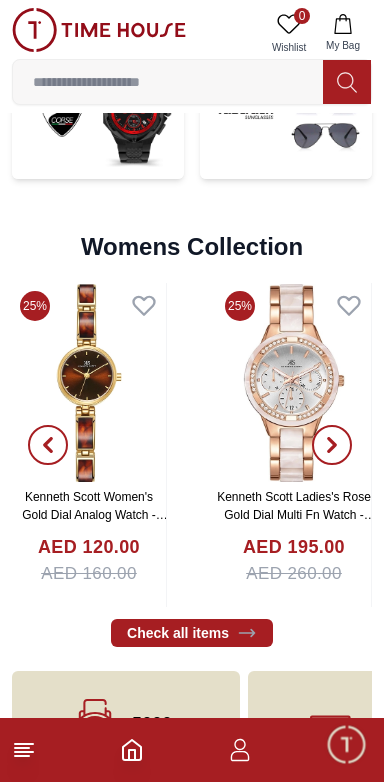 scroll, scrollTop: 4591, scrollLeft: 0, axis: vertical 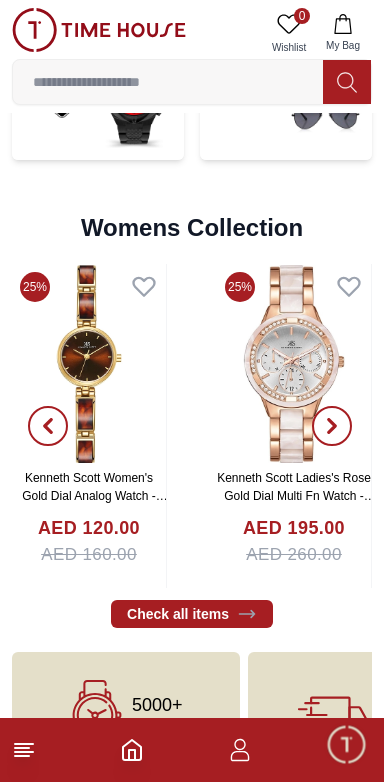 click 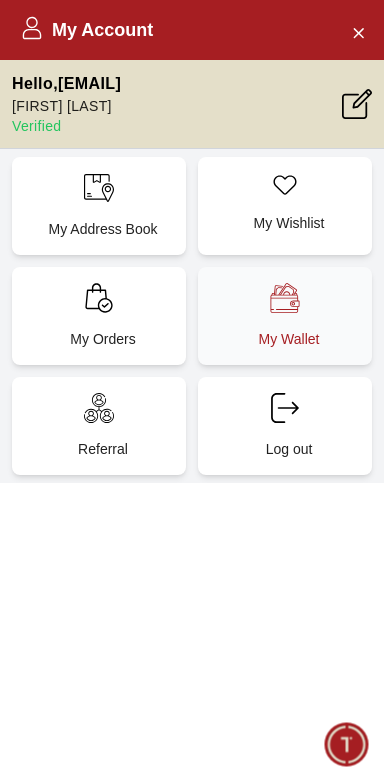 click on "My Wallet" at bounding box center [285, 316] 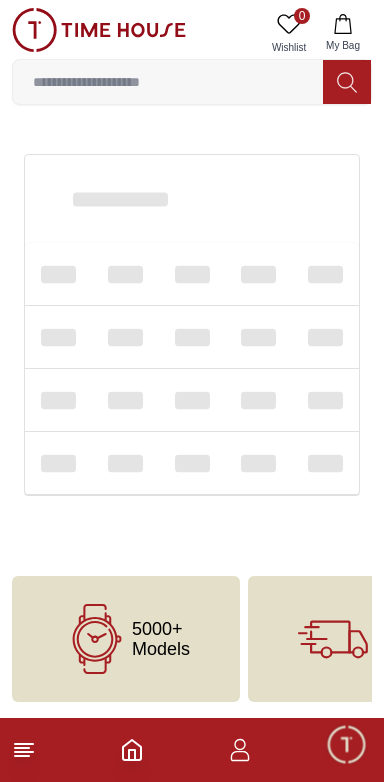 scroll, scrollTop: 0, scrollLeft: 0, axis: both 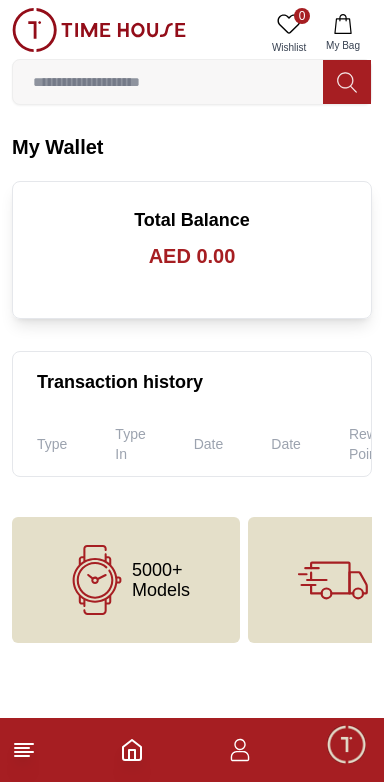click 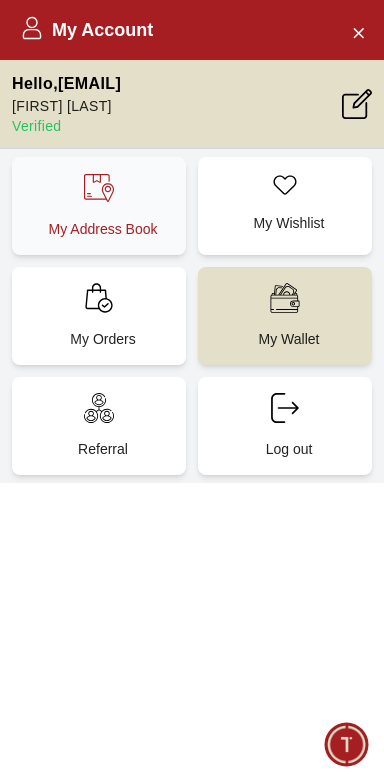 click on "My Address Book" at bounding box center (99, 206) 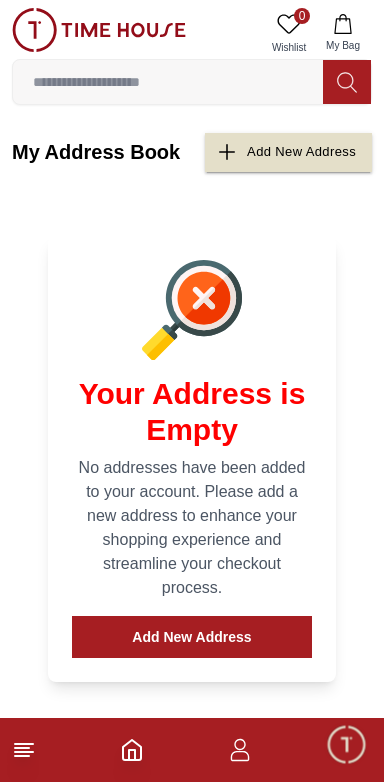 scroll, scrollTop: 119, scrollLeft: 0, axis: vertical 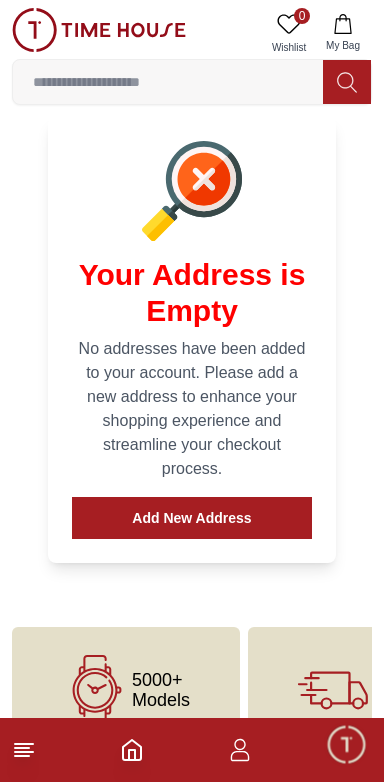 click 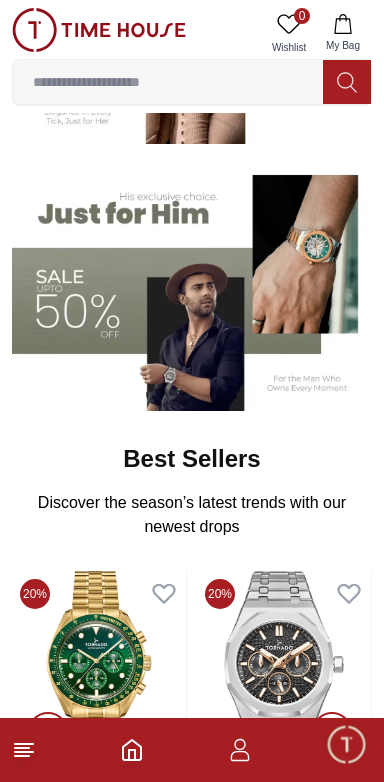 scroll, scrollTop: 0, scrollLeft: 0, axis: both 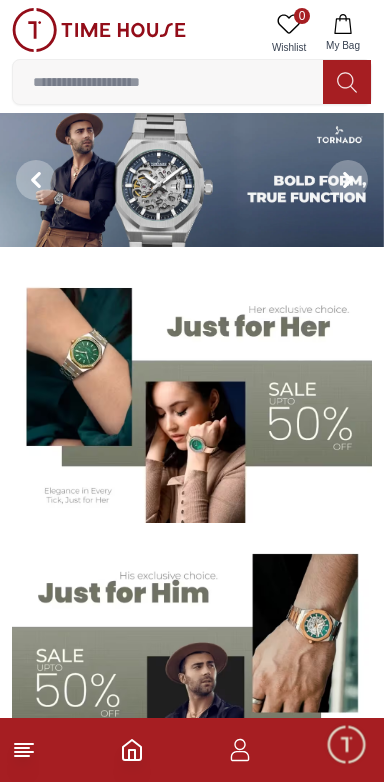click 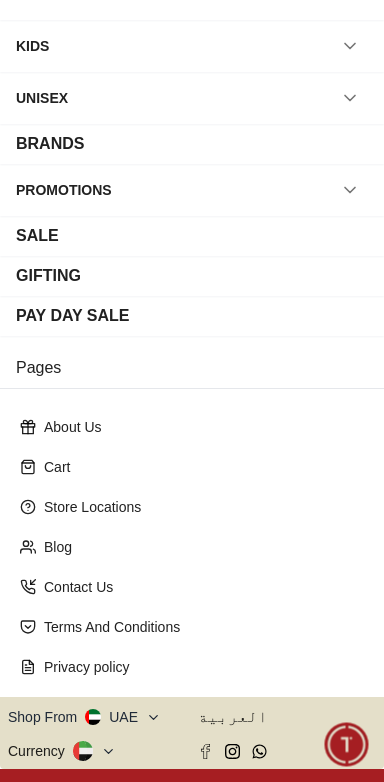 scroll, scrollTop: 0, scrollLeft: 0, axis: both 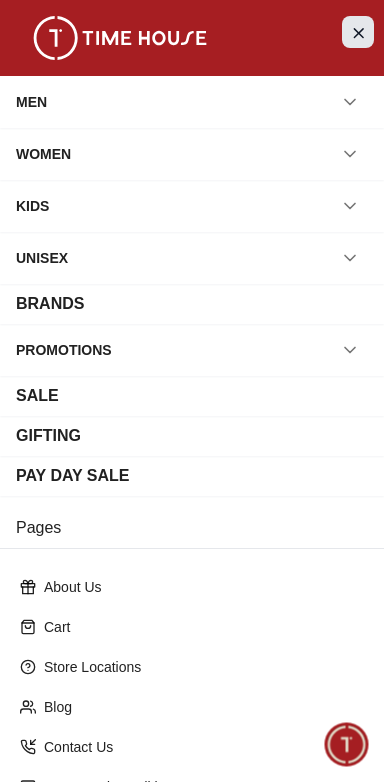click at bounding box center (358, 32) 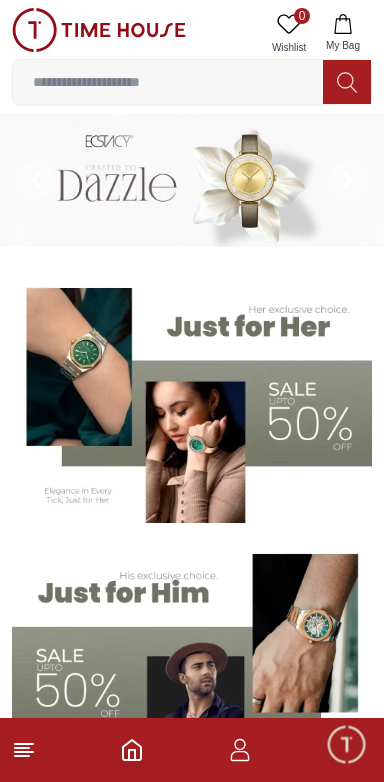 scroll, scrollTop: 4, scrollLeft: 0, axis: vertical 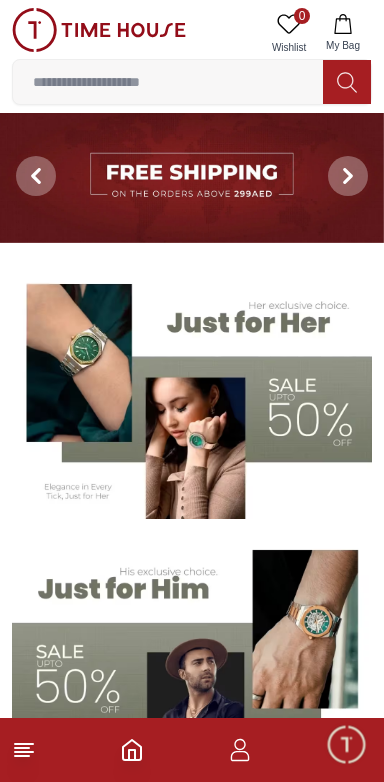 click 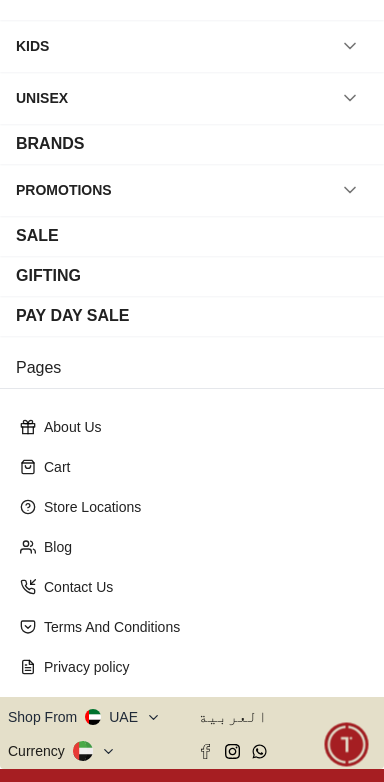scroll, scrollTop: 0, scrollLeft: 0, axis: both 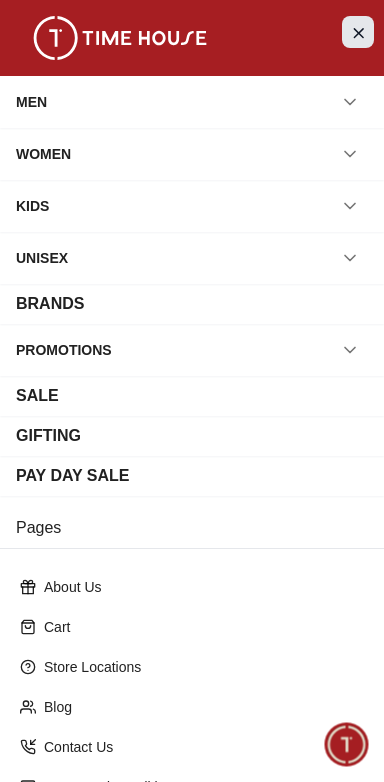 click 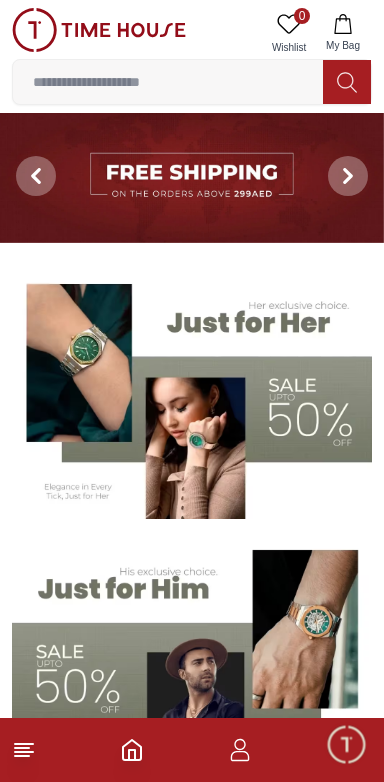 click 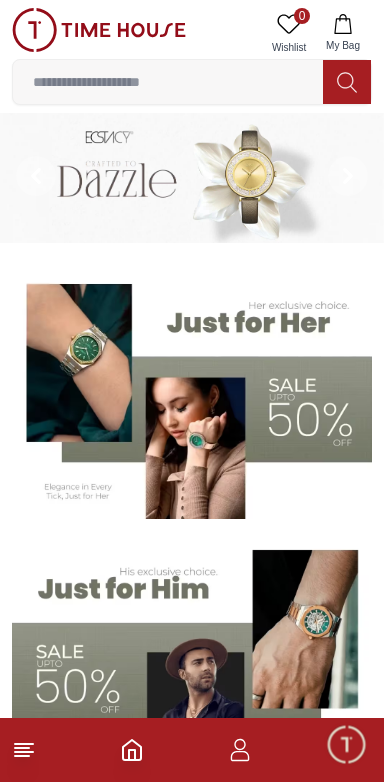 click 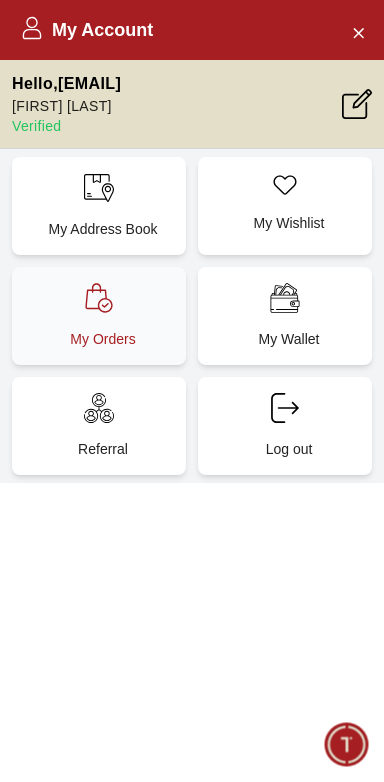 click on "My Orders" at bounding box center (99, 316) 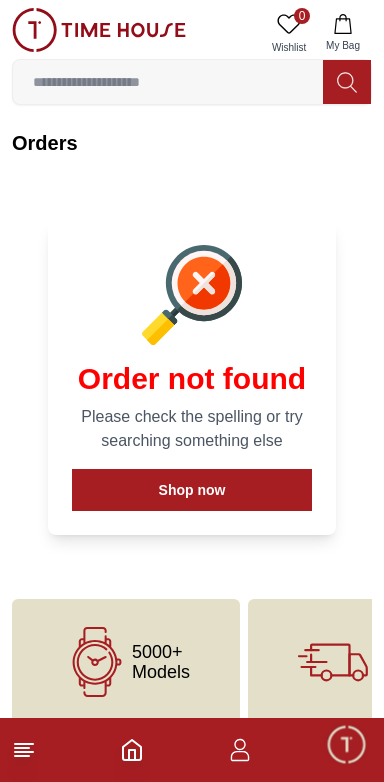 scroll, scrollTop: 11, scrollLeft: 0, axis: vertical 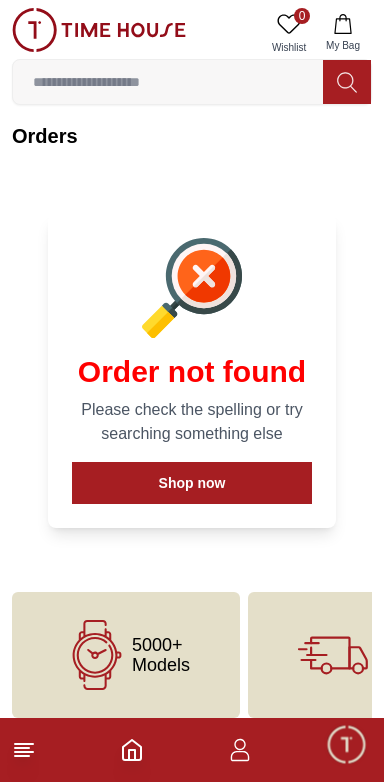 click on "Orders" at bounding box center [192, 136] 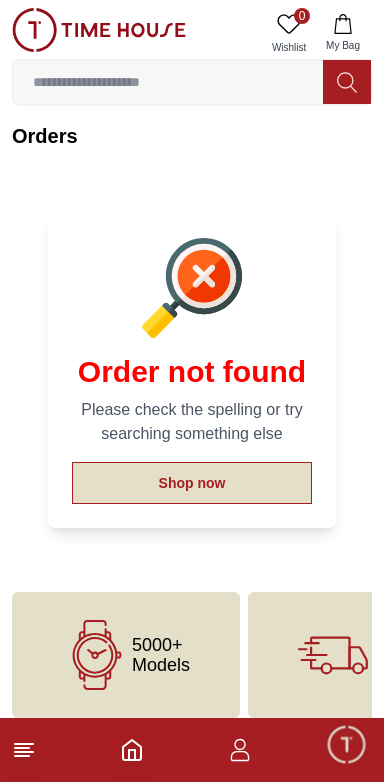click on "Shop now" at bounding box center (192, 483) 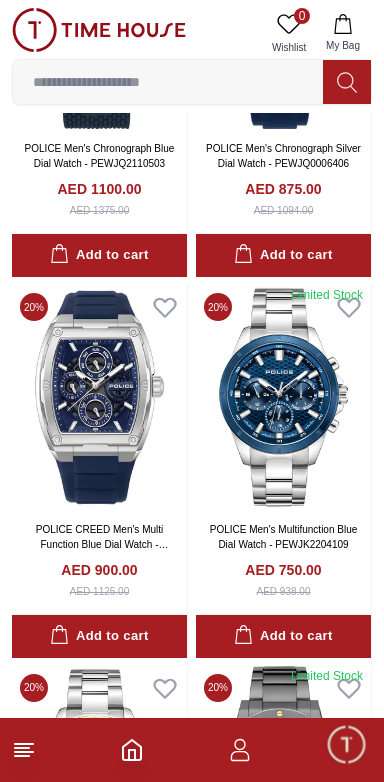 scroll, scrollTop: 3735, scrollLeft: 0, axis: vertical 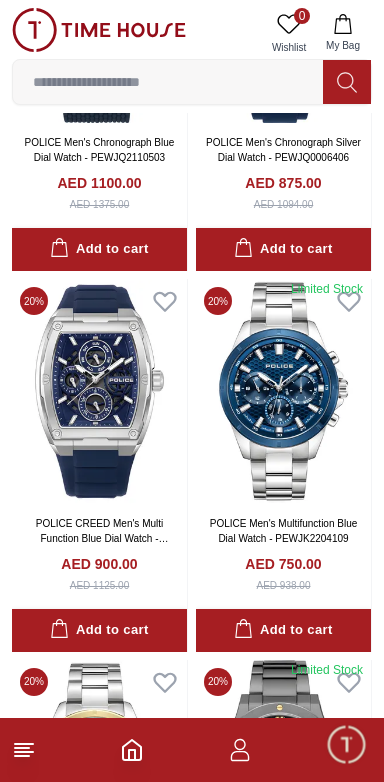 click 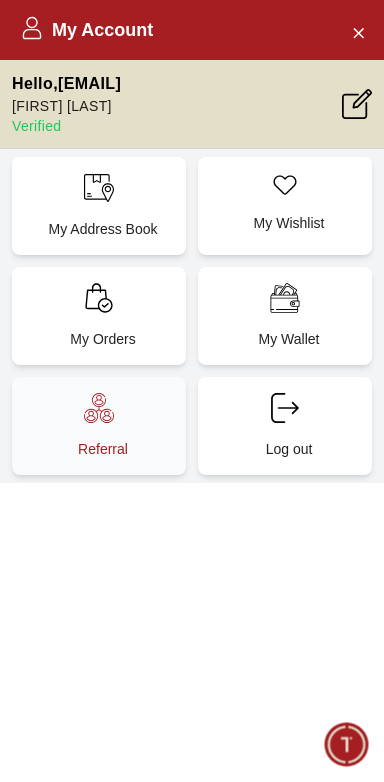click 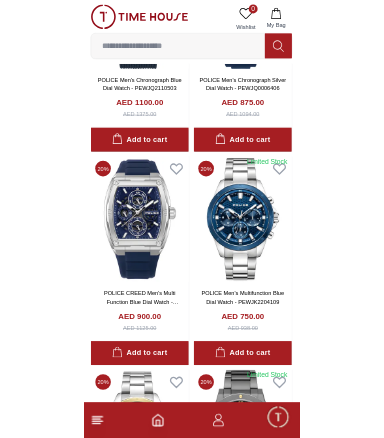 scroll, scrollTop: 0, scrollLeft: 0, axis: both 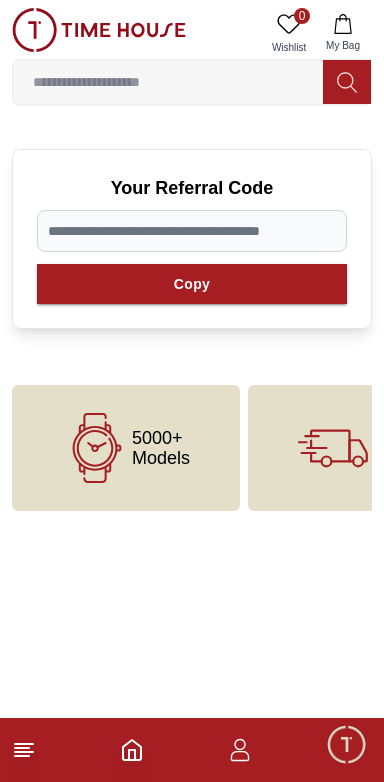 click at bounding box center (346, 744) 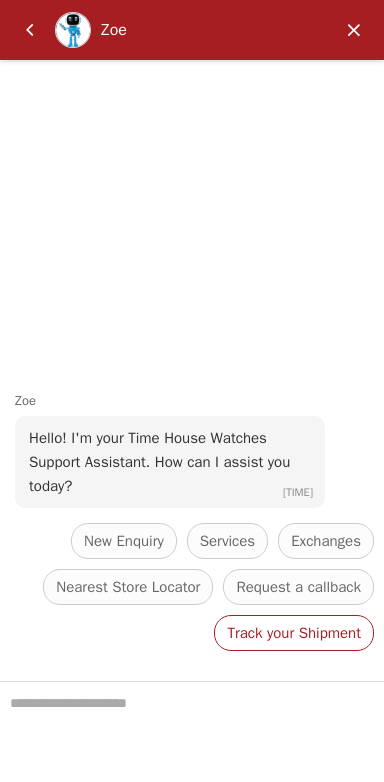 click on "Track your Shipment" at bounding box center [294, 633] 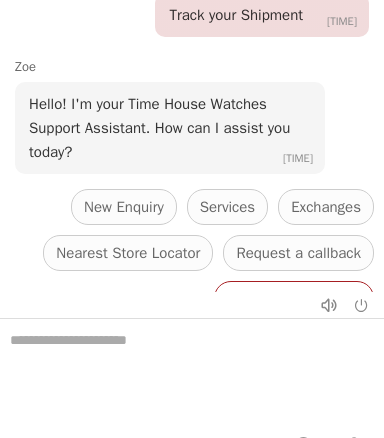 click on "Track your Shipment" at bounding box center (294, 299) 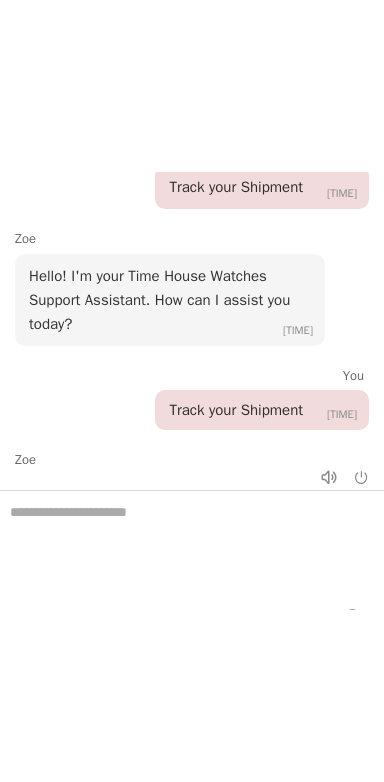 scroll, scrollTop: 70, scrollLeft: 0, axis: vertical 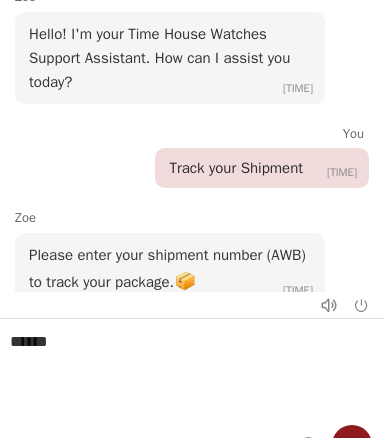 click on "******" at bounding box center (192, 369) 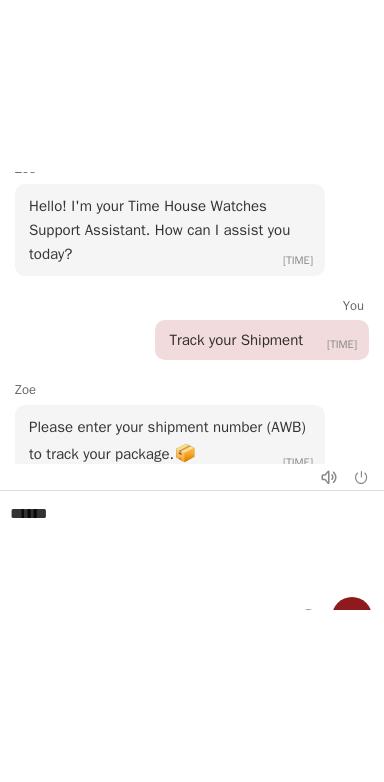 scroll, scrollTop: 0, scrollLeft: 0, axis: both 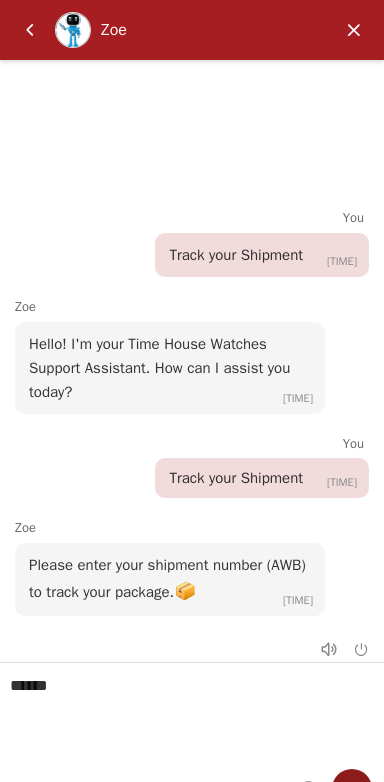 type on "******" 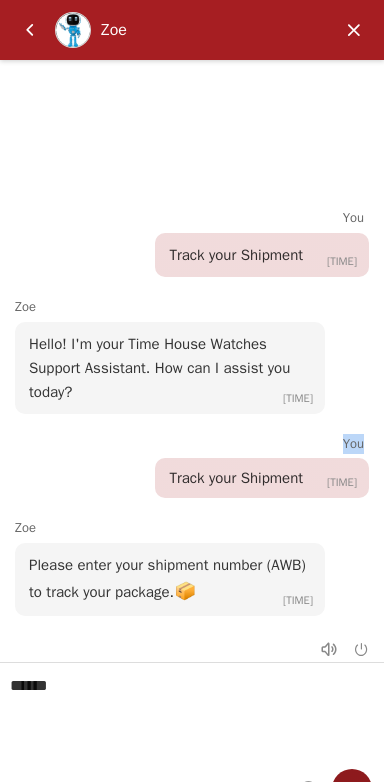 scroll, scrollTop: 32, scrollLeft: 0, axis: vertical 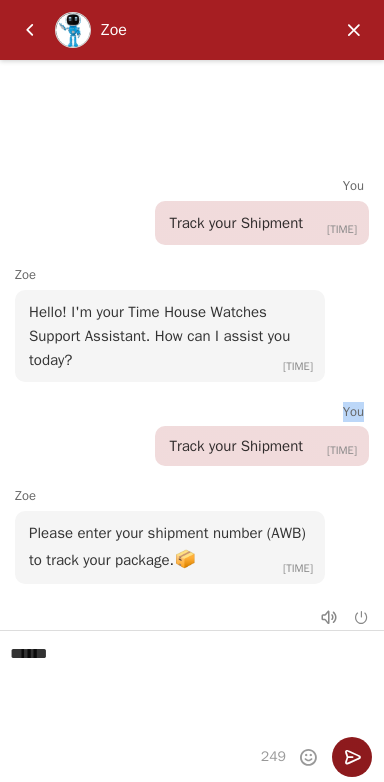 click at bounding box center (352, 757) 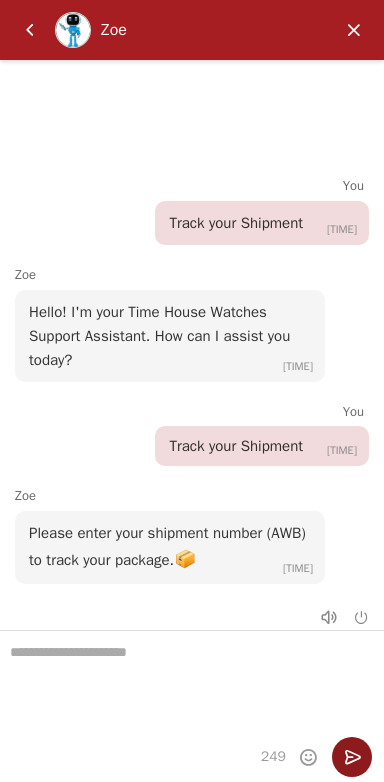 scroll, scrollTop: 0, scrollLeft: 0, axis: both 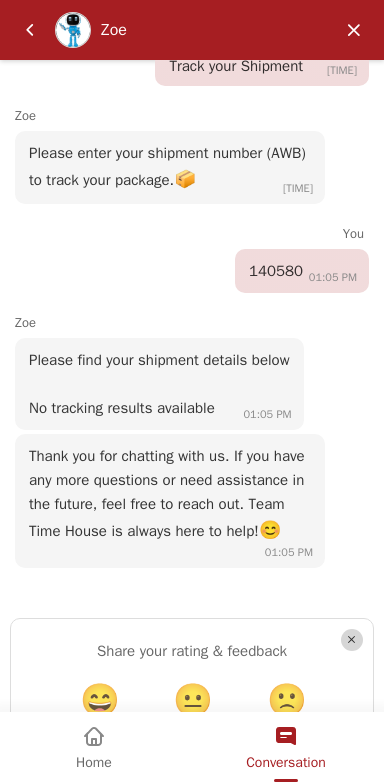 click on "🙁" at bounding box center (288, 700) 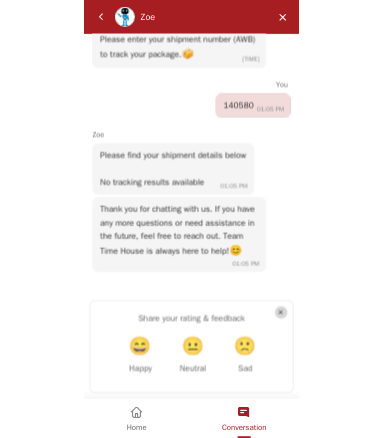 scroll, scrollTop: 650, scrollLeft: 0, axis: vertical 